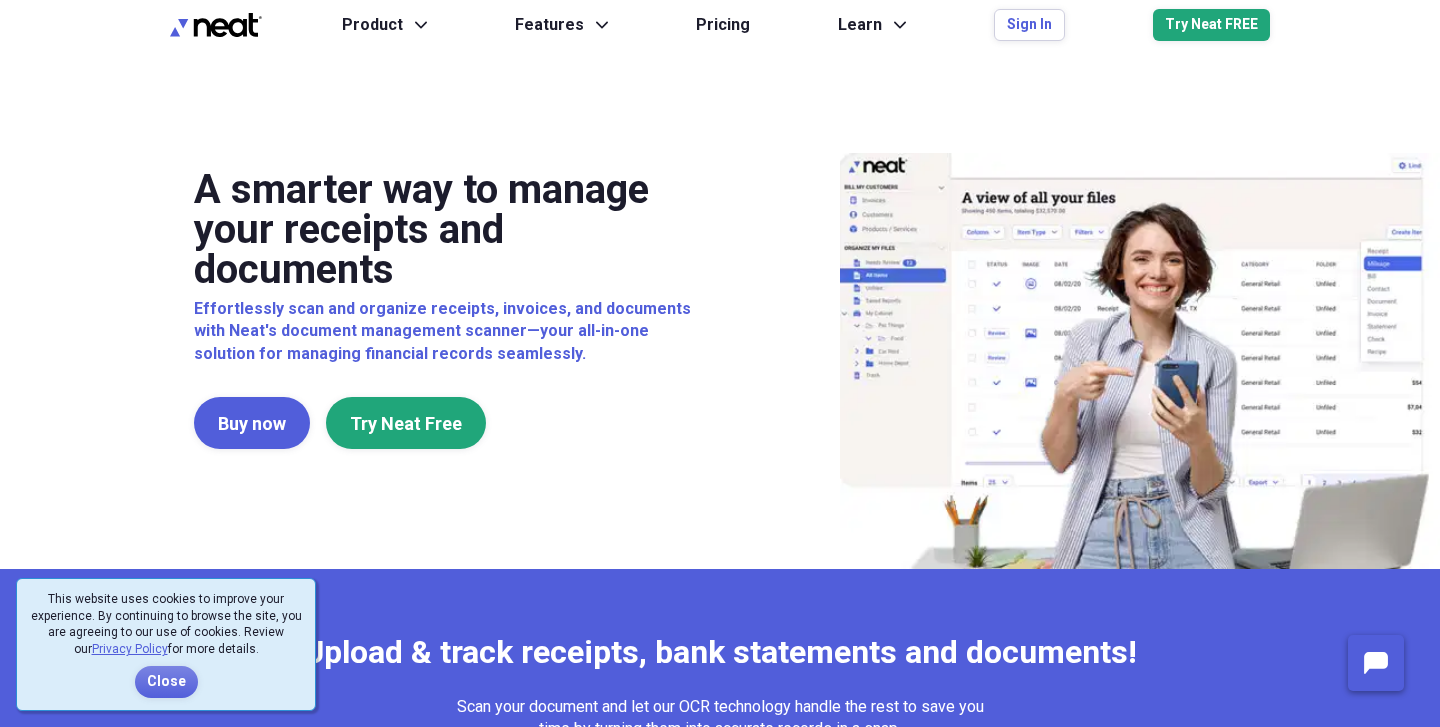 scroll, scrollTop: 0, scrollLeft: 0, axis: both 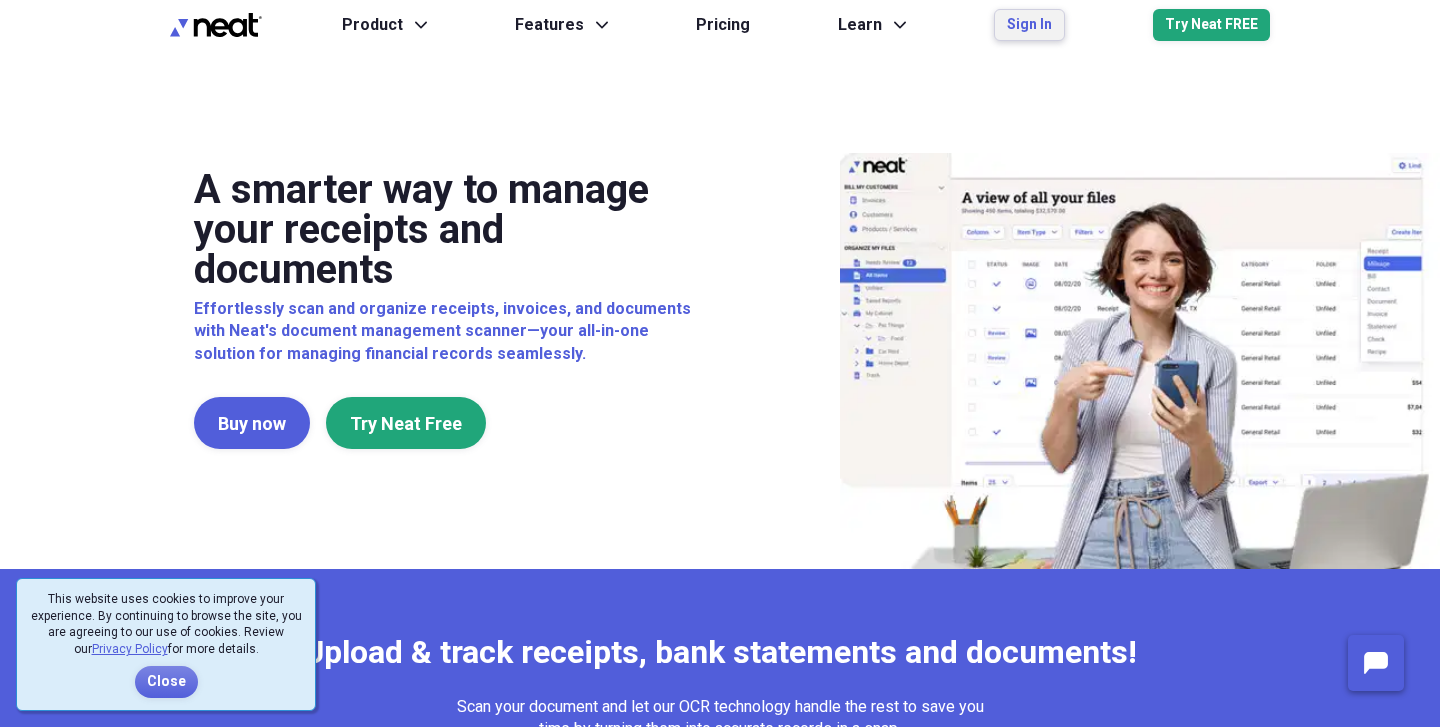 click on "Sign In" at bounding box center (1029, 25) 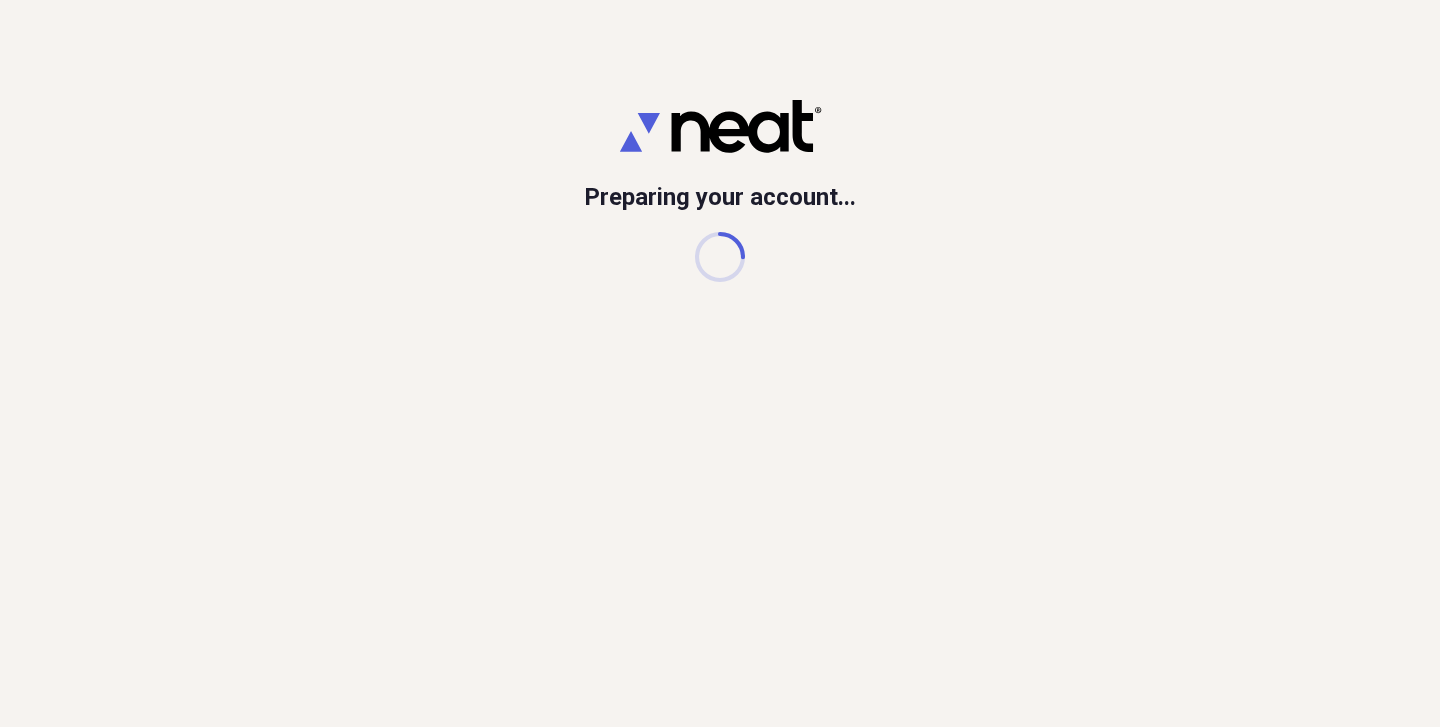 scroll, scrollTop: 0, scrollLeft: 0, axis: both 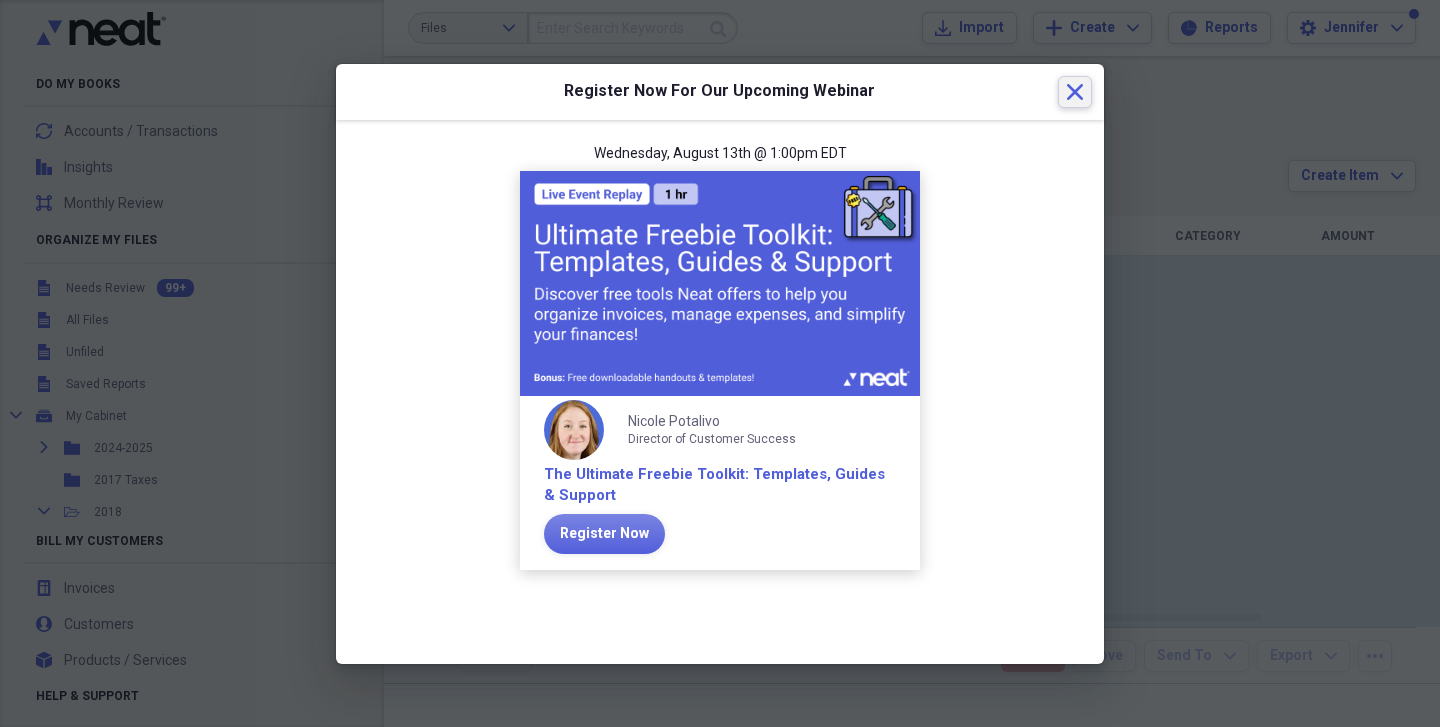 click 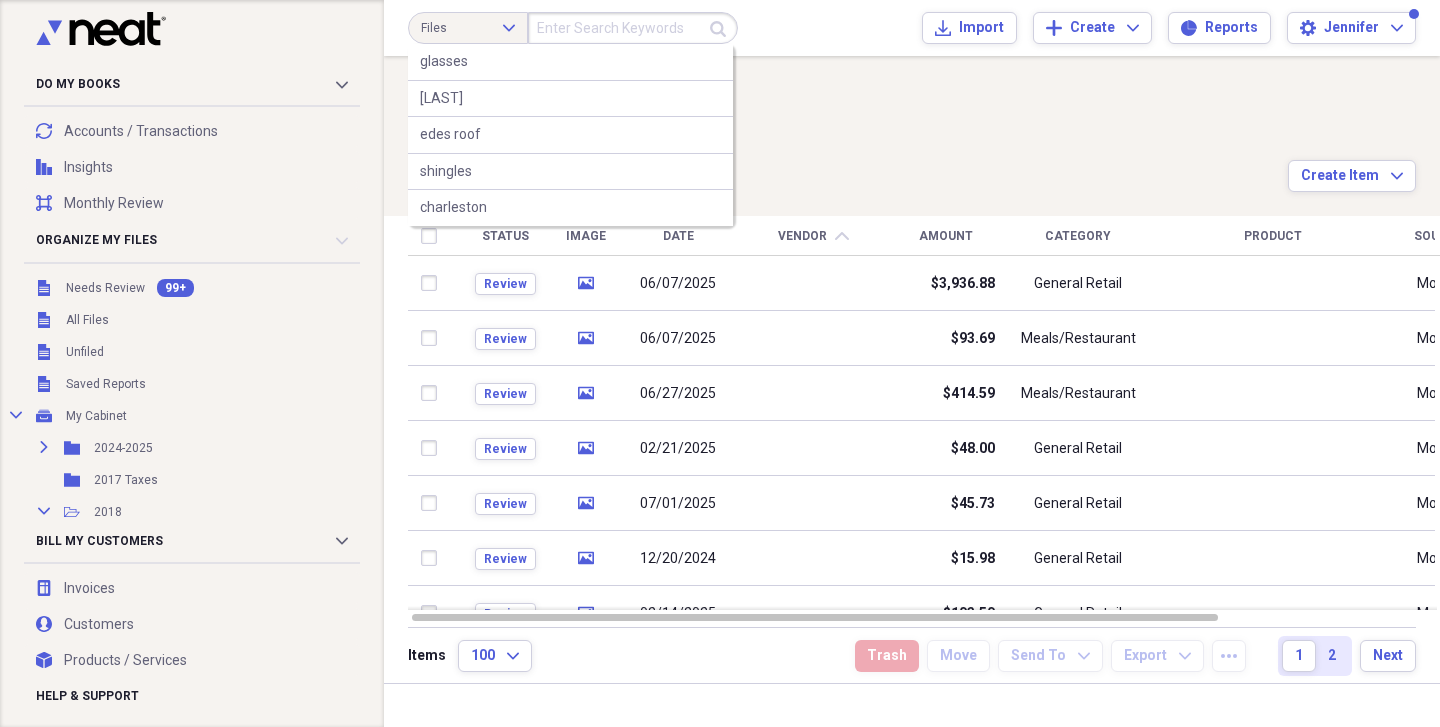click at bounding box center (633, 28) 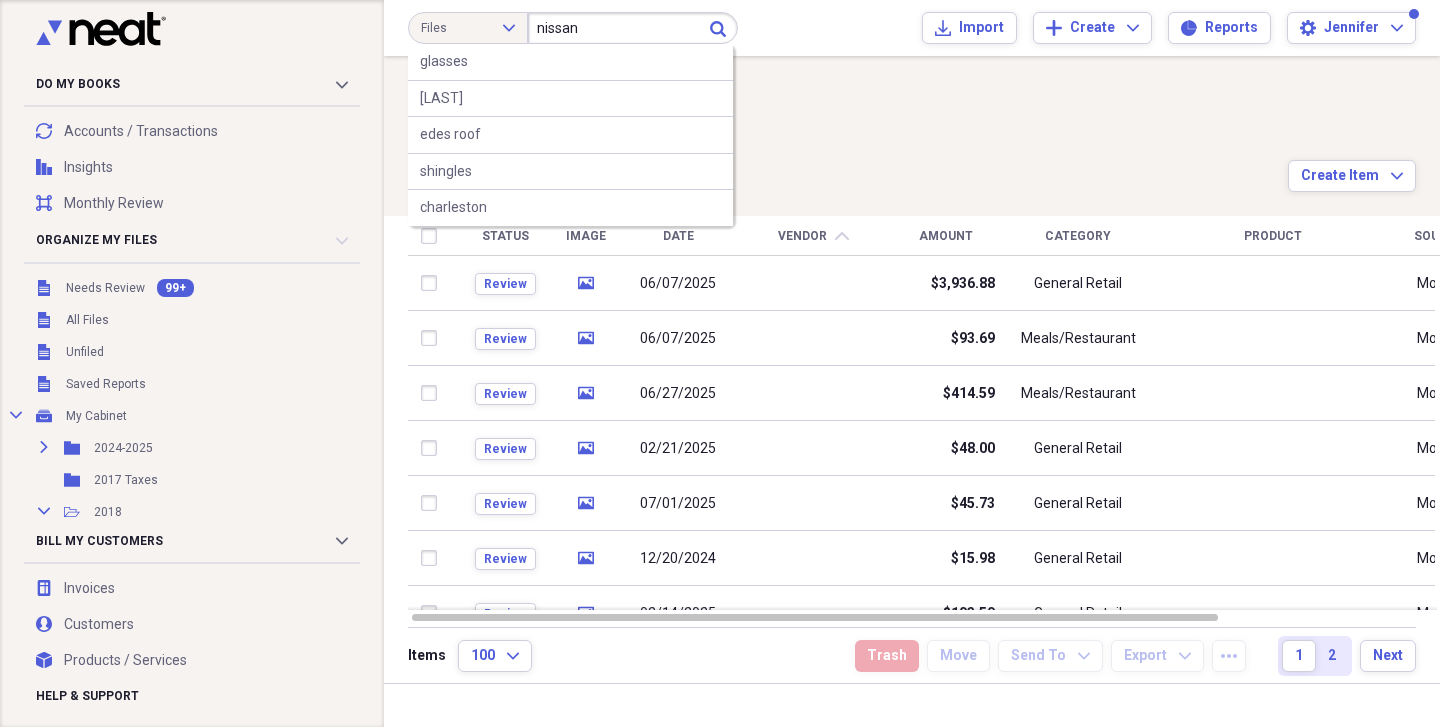 type on "nissan" 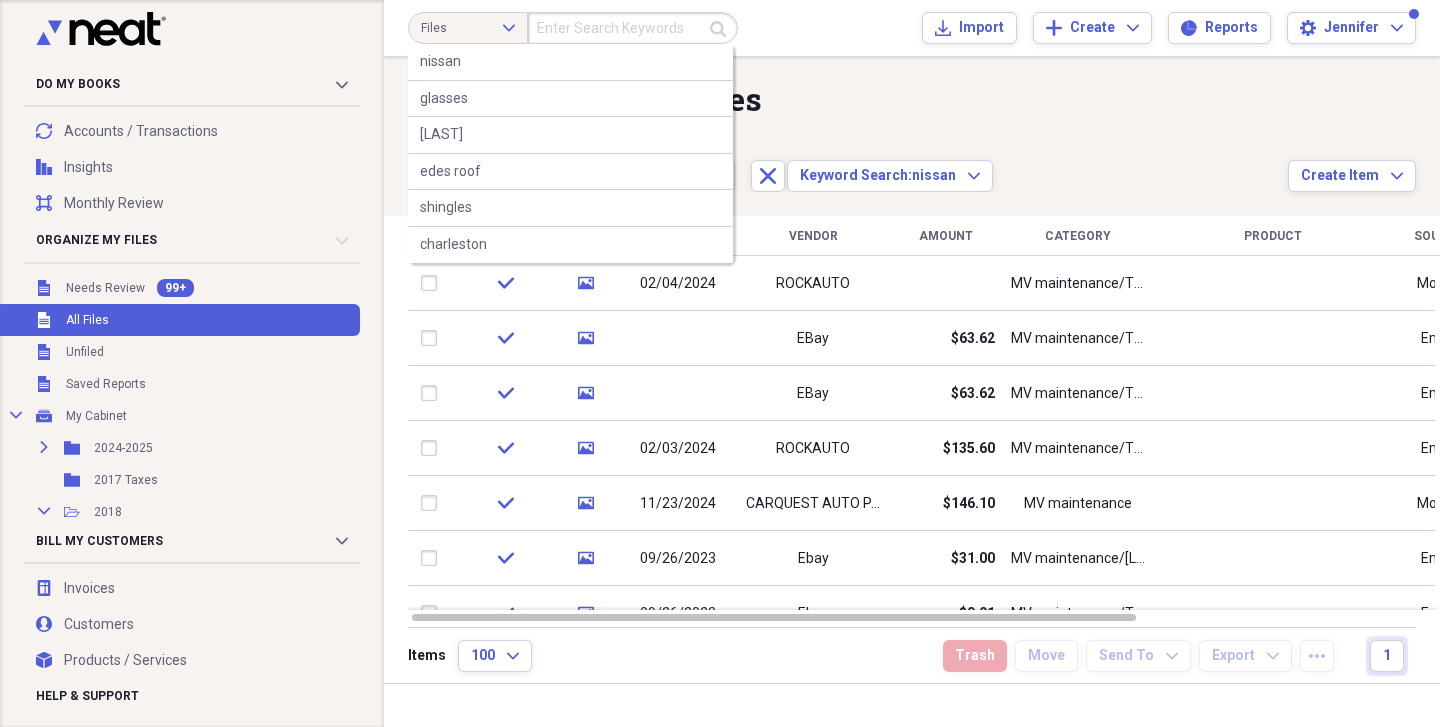 click at bounding box center [633, 28] 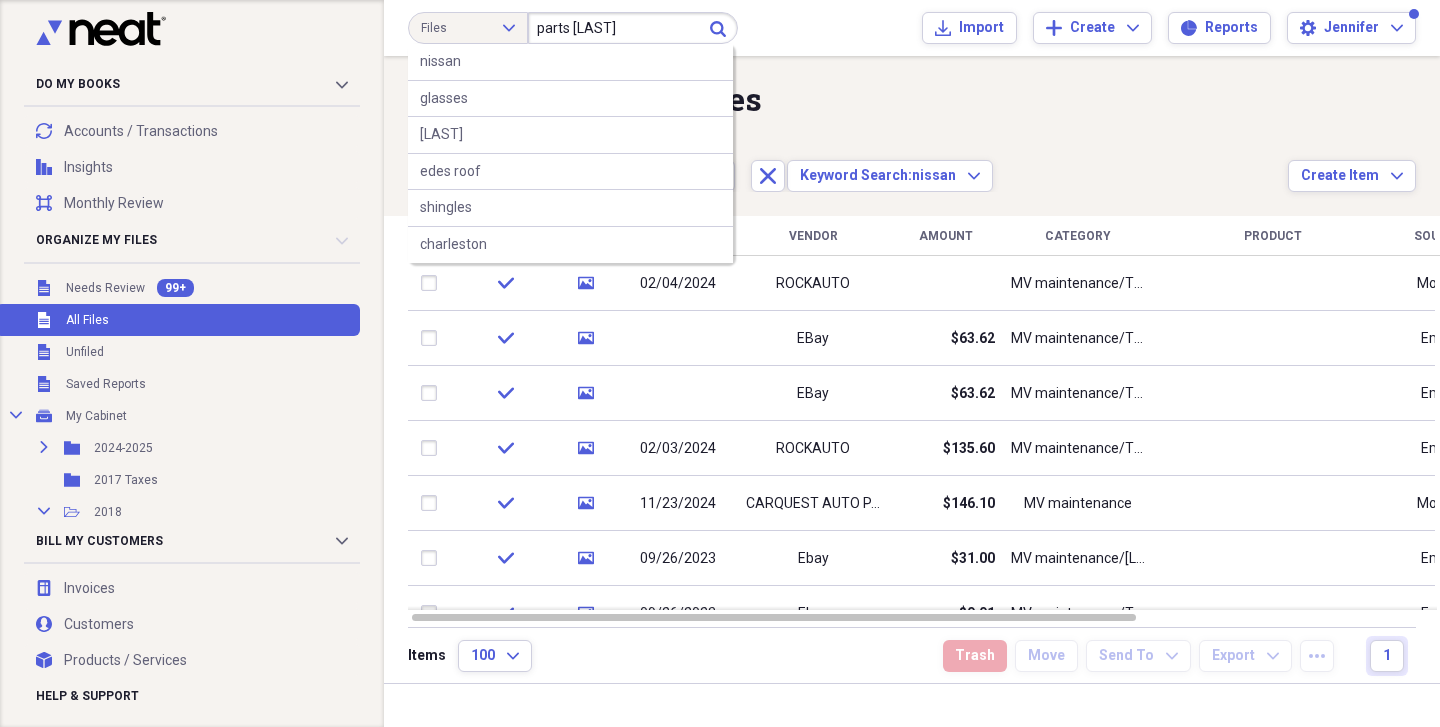 type on "parts [LAST]" 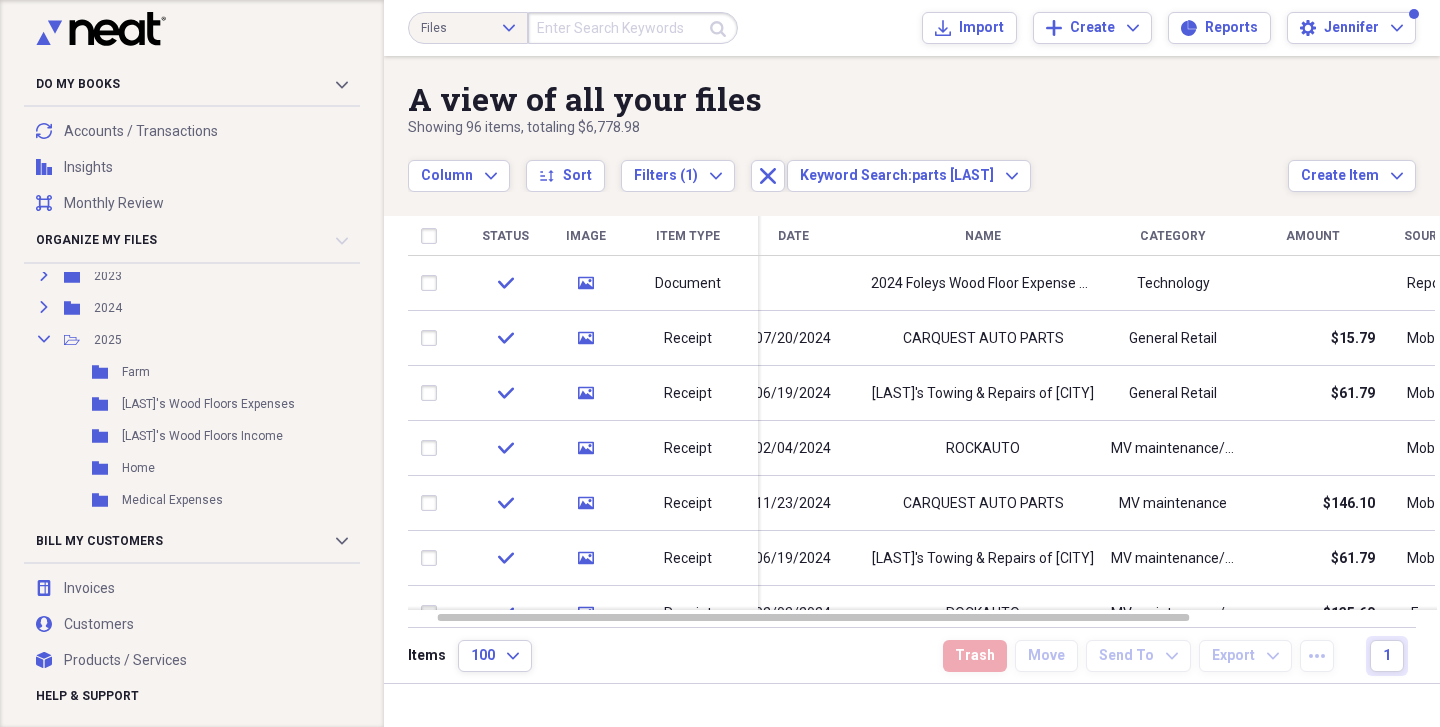 scroll, scrollTop: 1322, scrollLeft: 0, axis: vertical 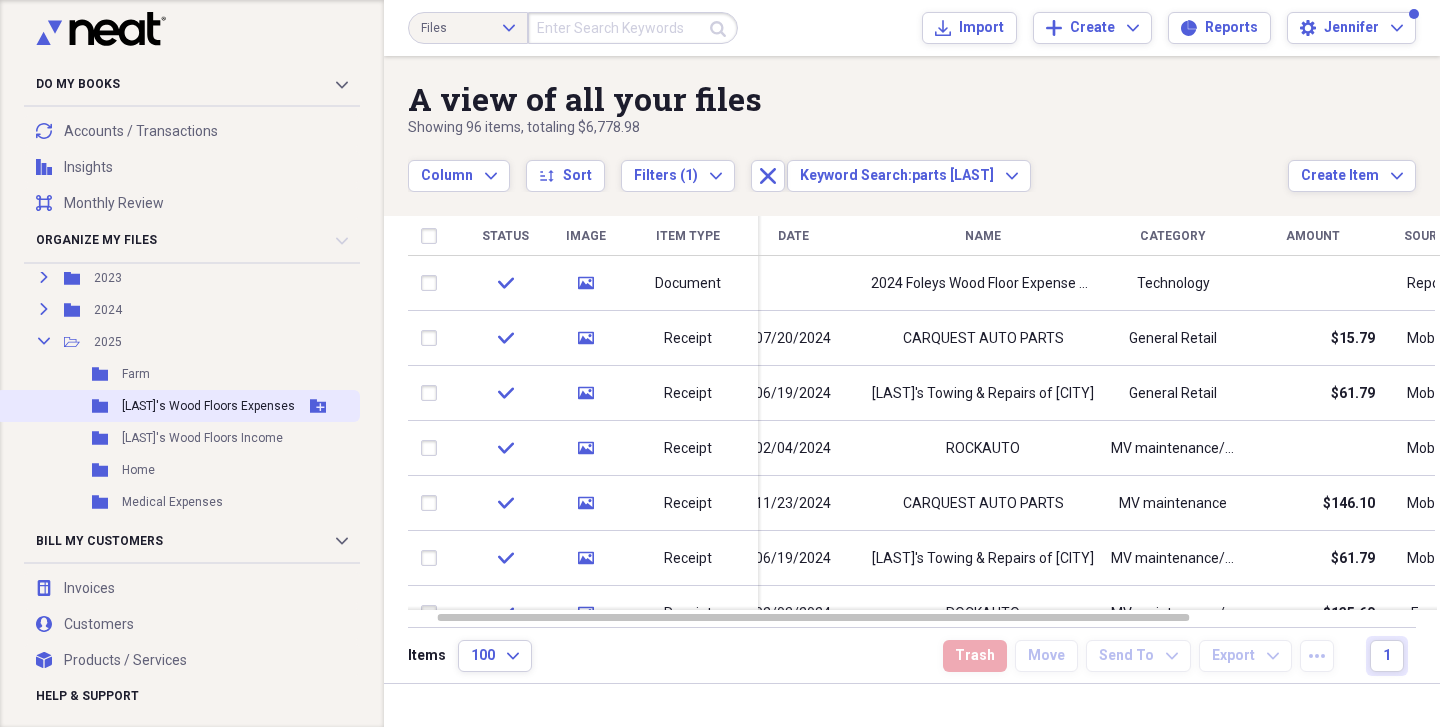 click on "[LAST]'s Wood Floors Expenses" at bounding box center (208, 406) 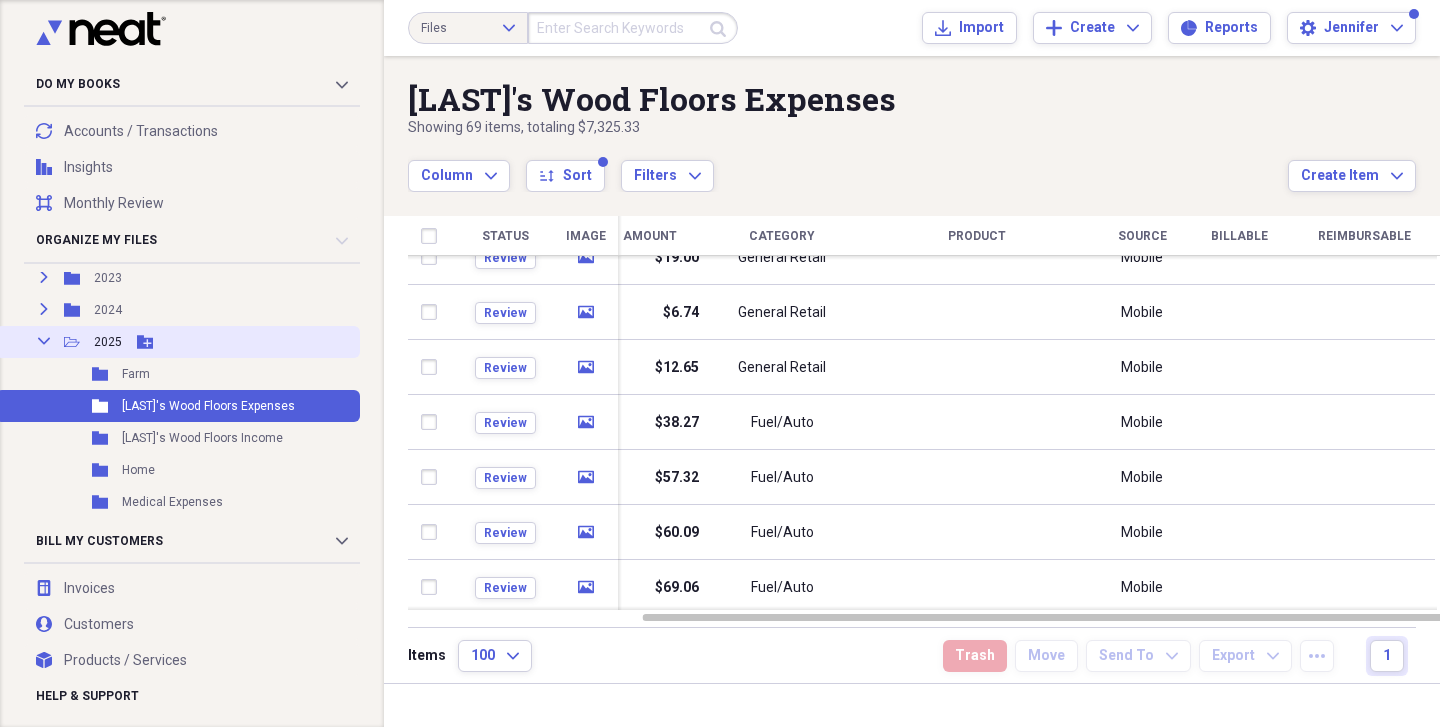 click on "2025" at bounding box center [108, 342] 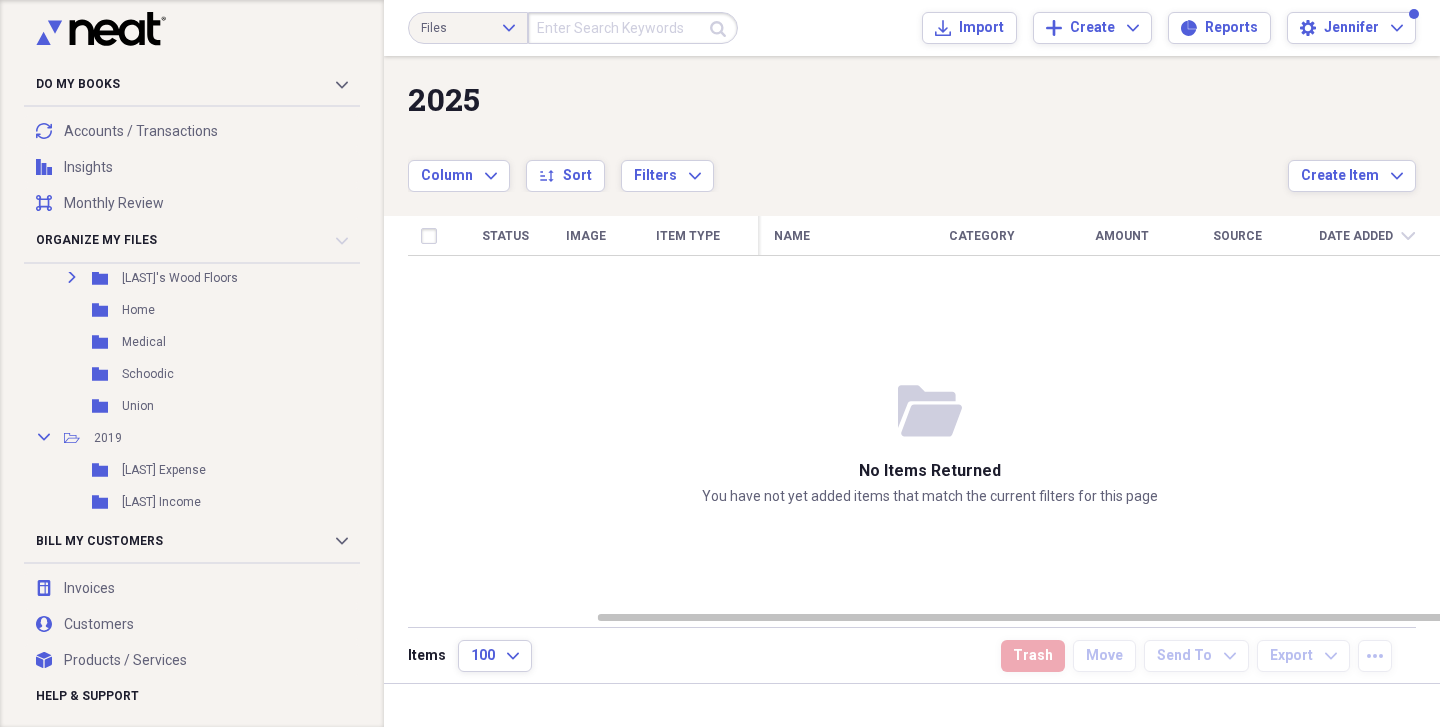 scroll, scrollTop: 0, scrollLeft: 0, axis: both 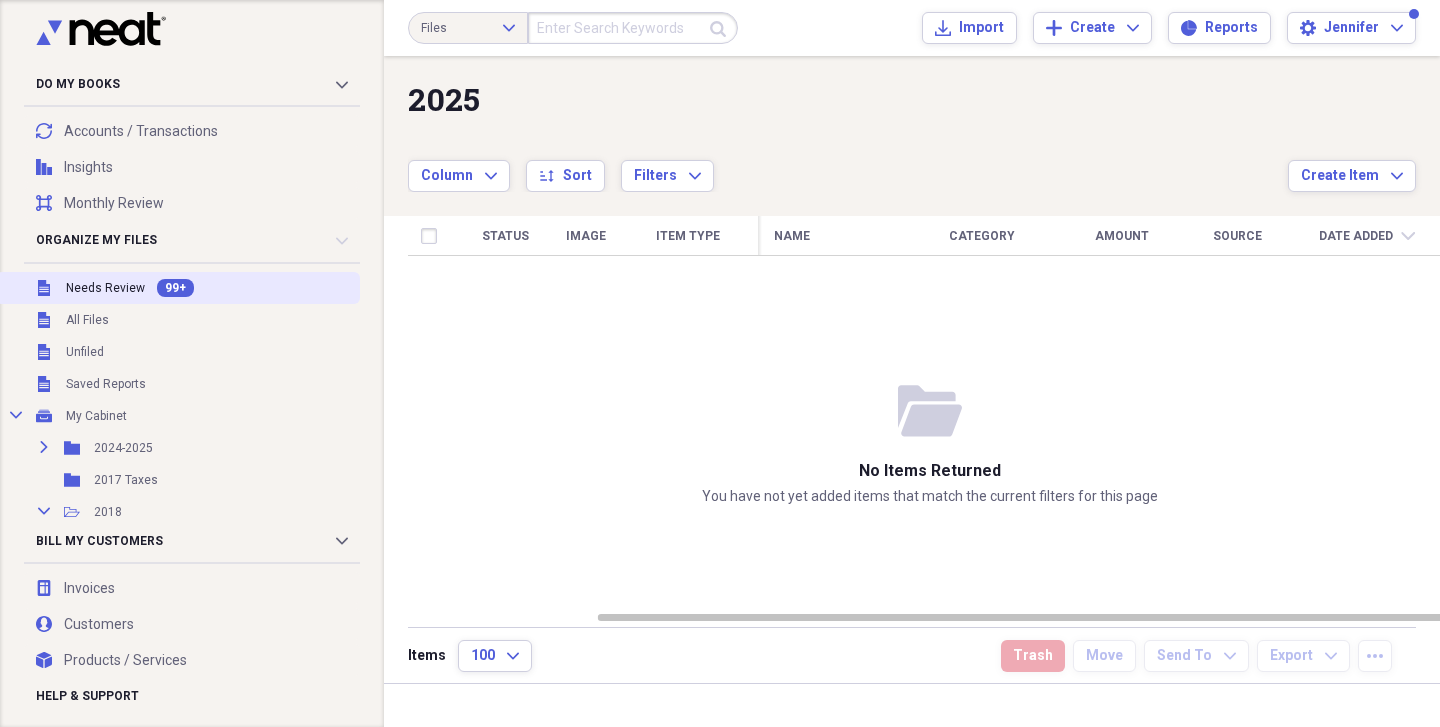 click on "Needs Review" at bounding box center (105, 288) 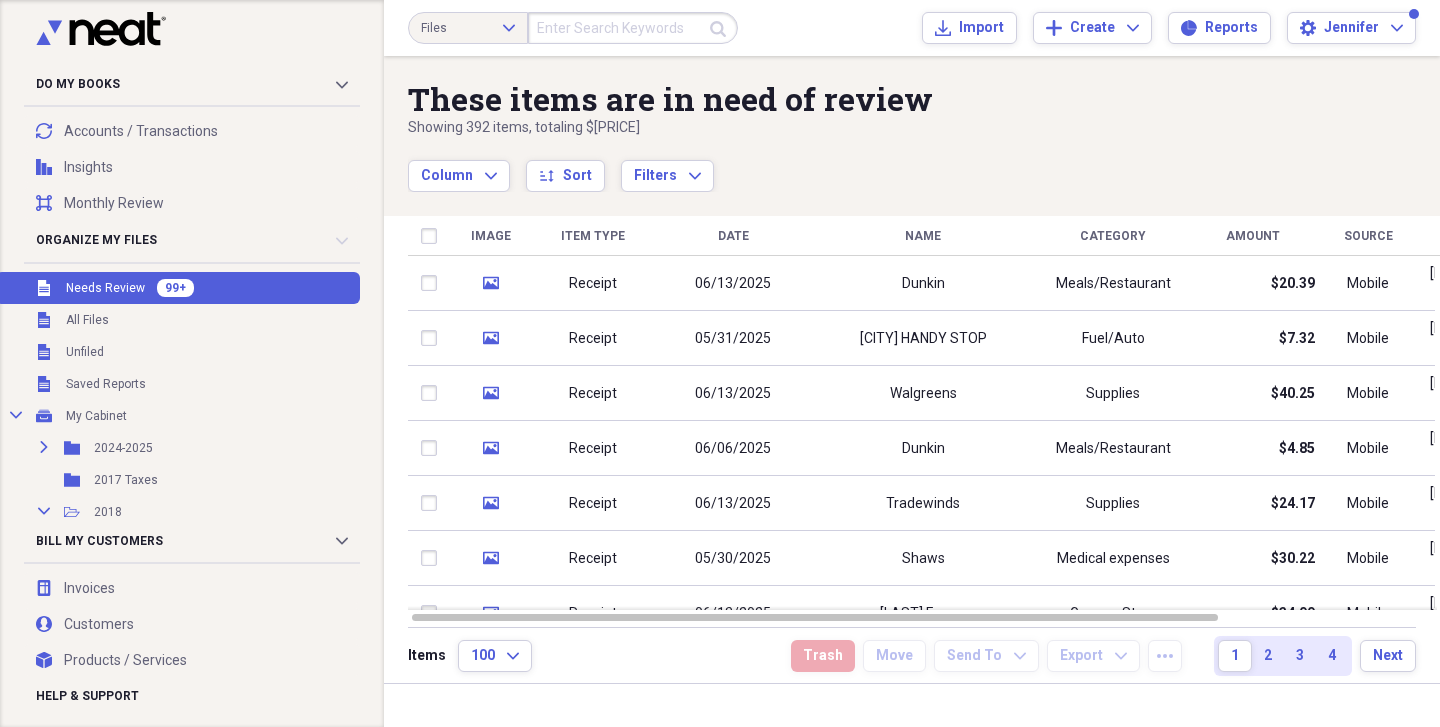 click at bounding box center (633, 28) 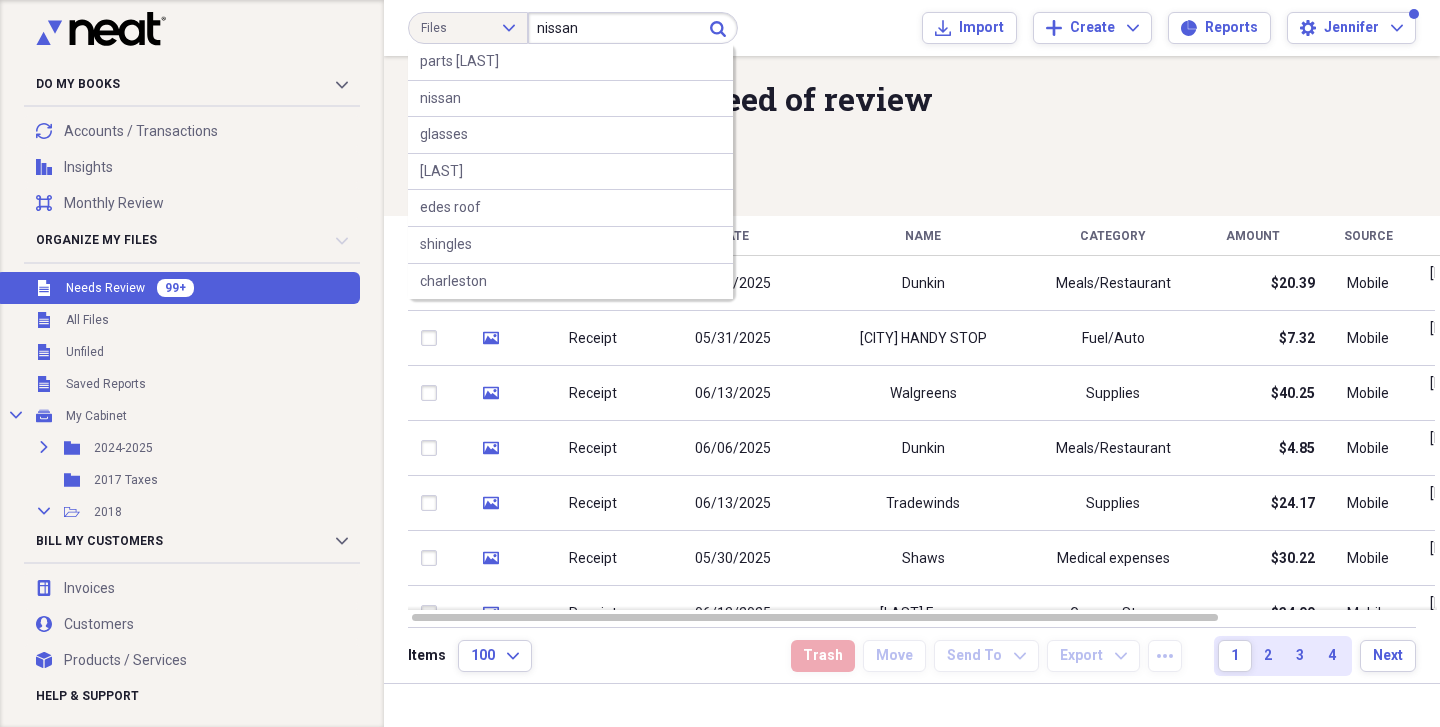 type on "nissan" 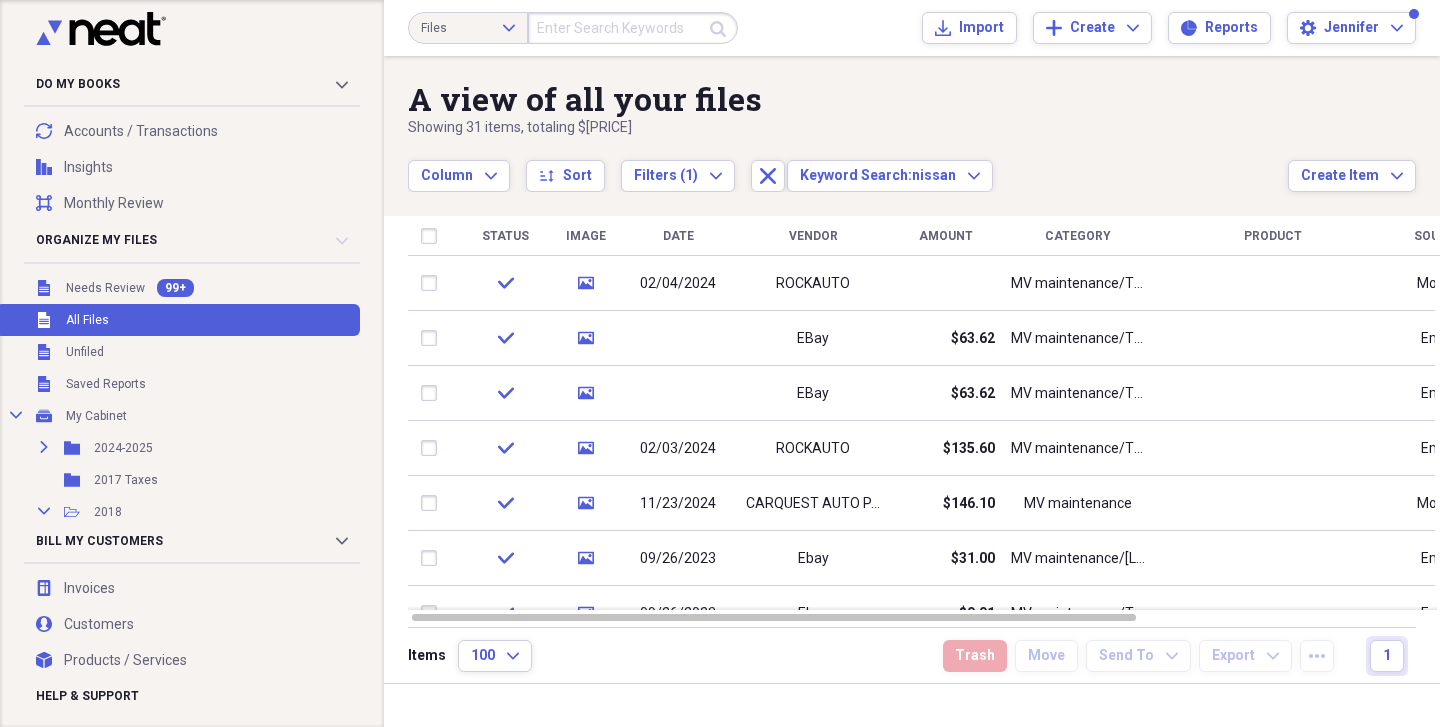 click on "Expand" 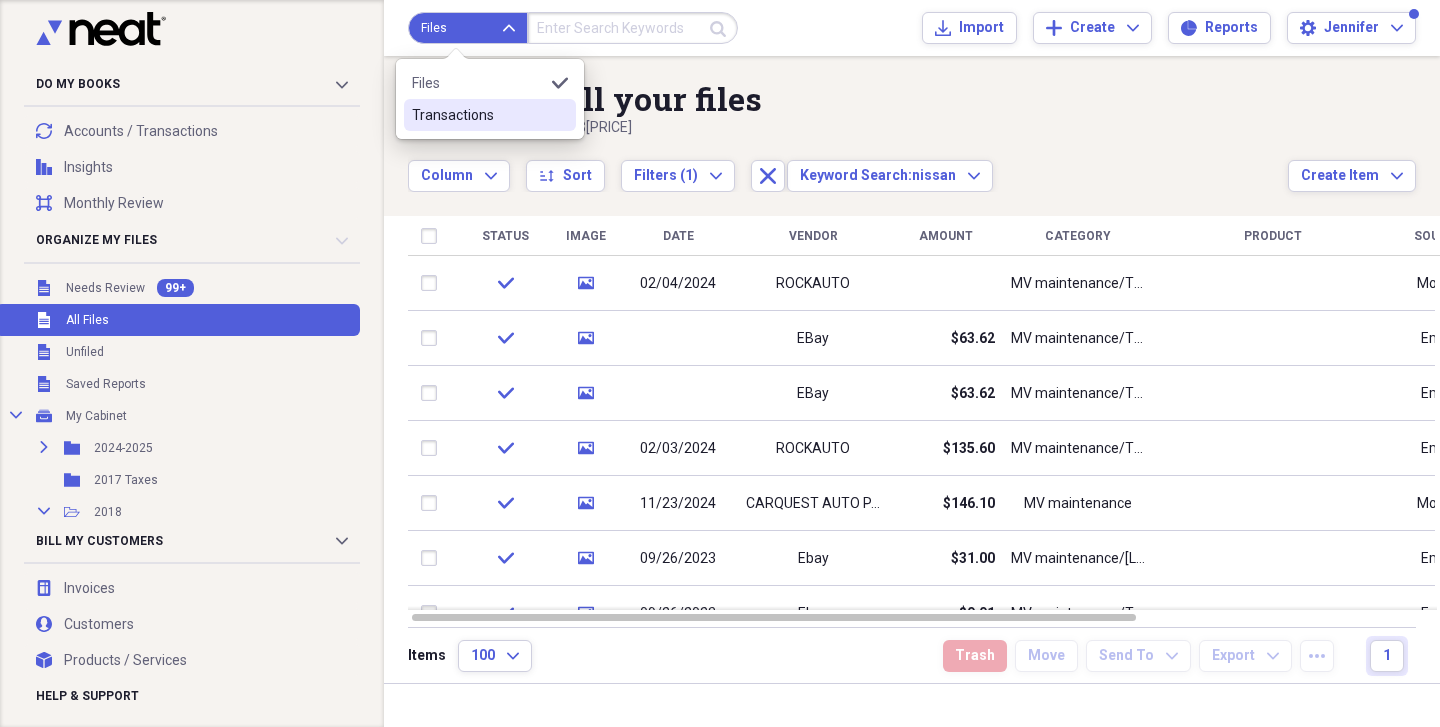 click on "Transactions" at bounding box center (478, 115) 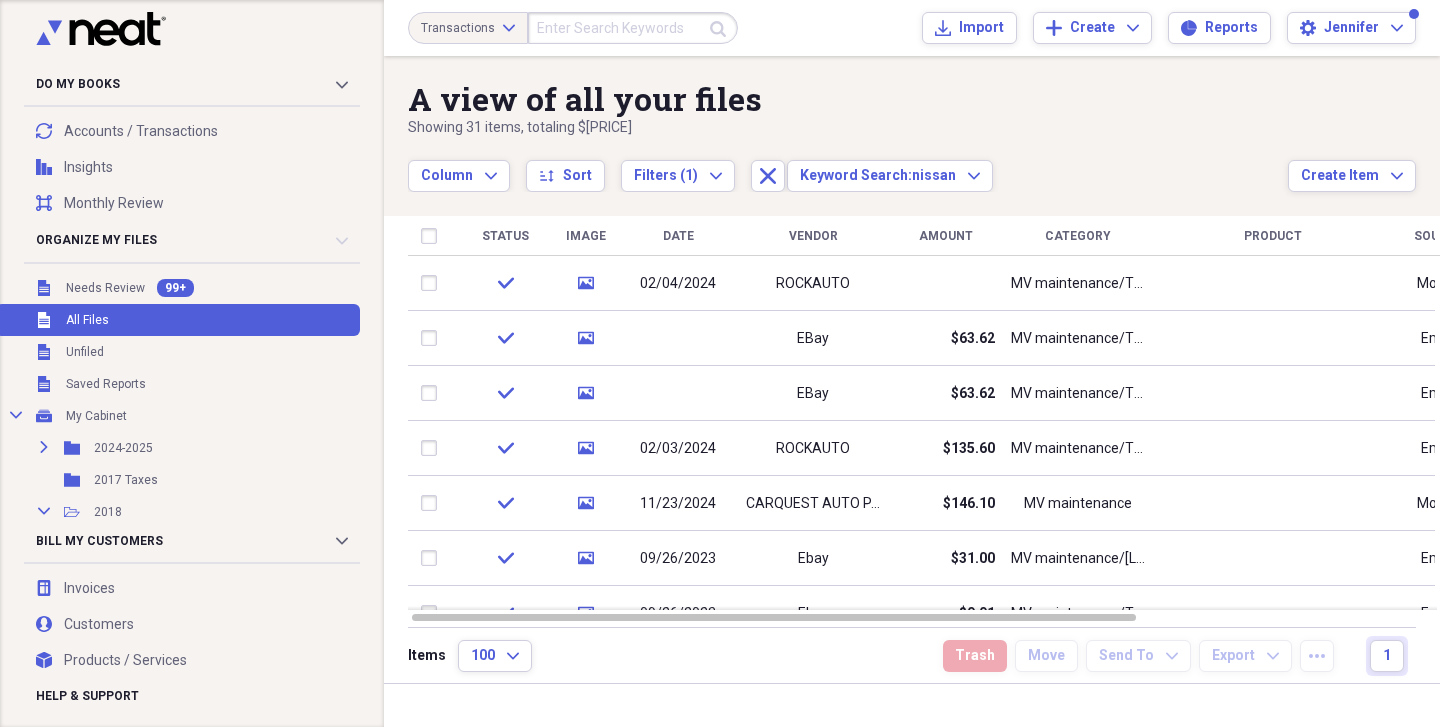 click on "Expand" 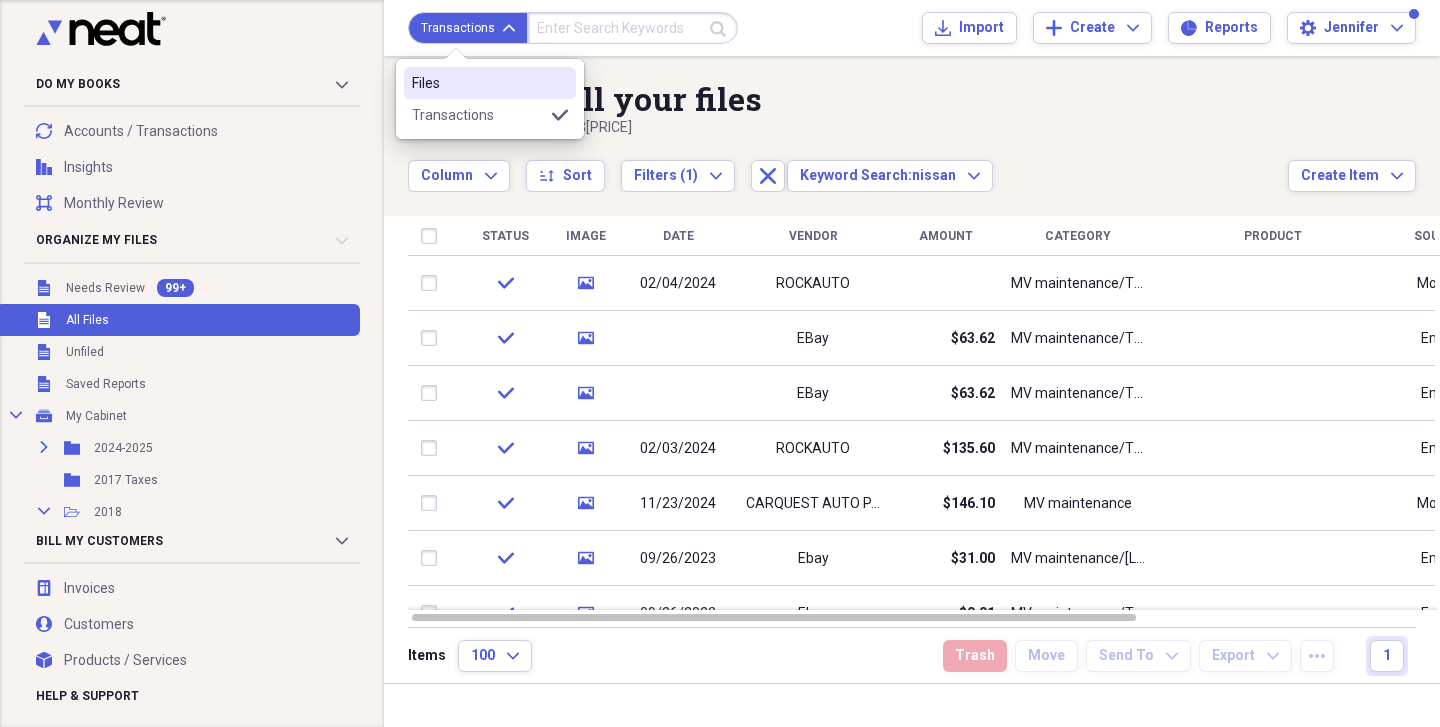 click on "Files" at bounding box center [478, 83] 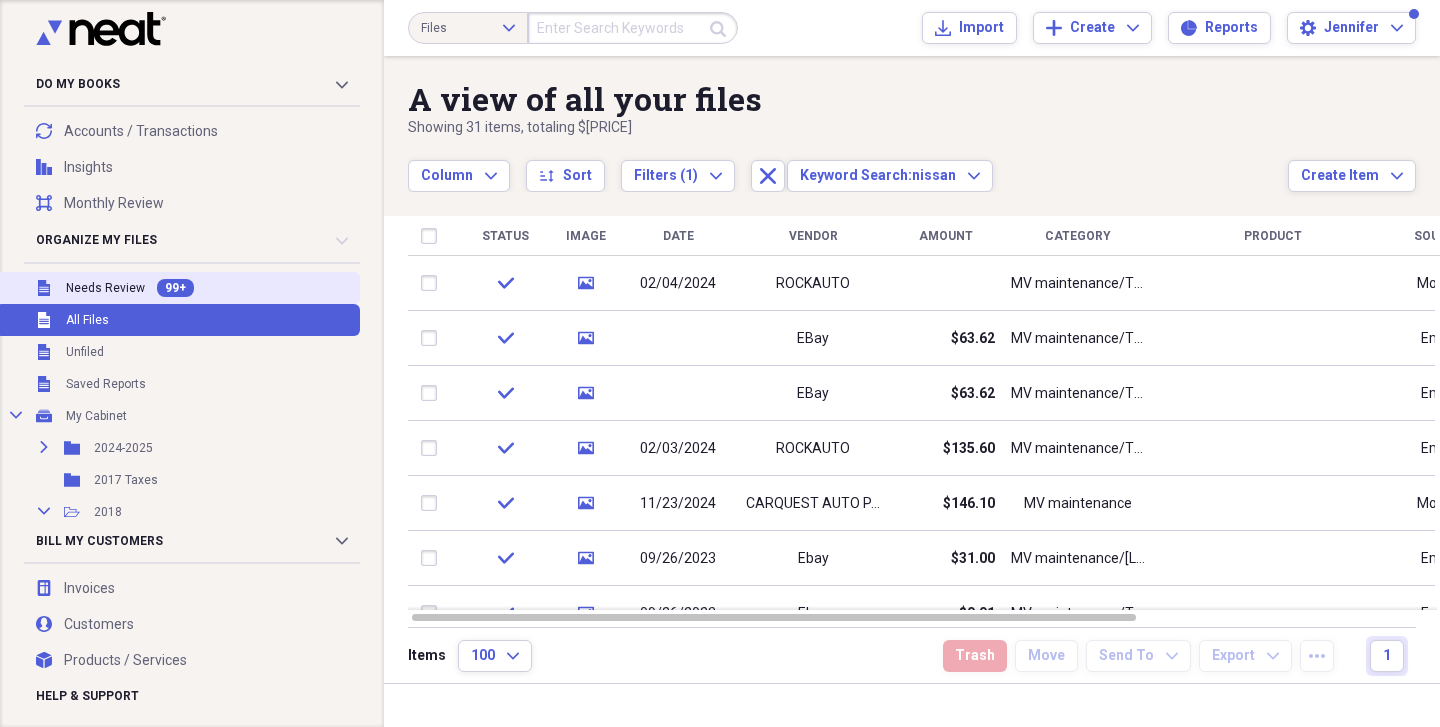 click on "Needs Review" at bounding box center (105, 288) 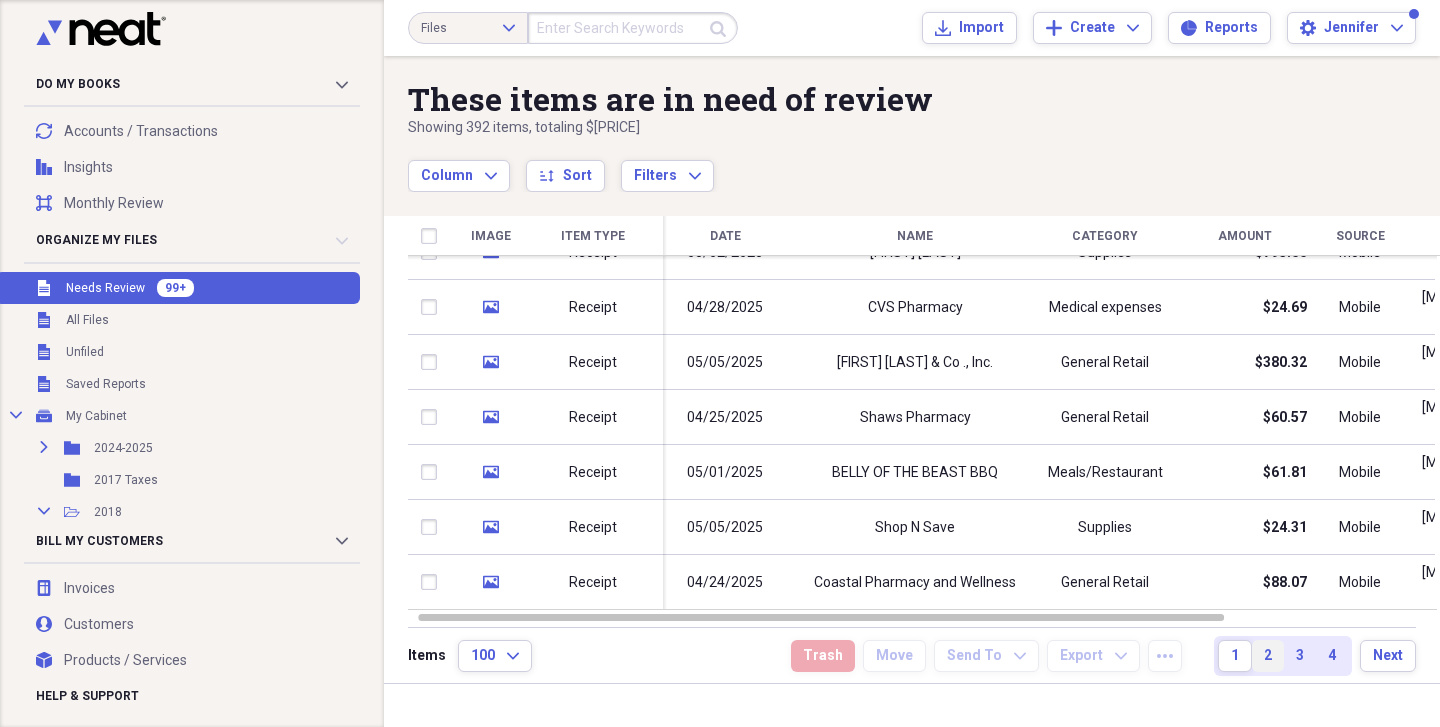 click on "2" at bounding box center [1268, 656] 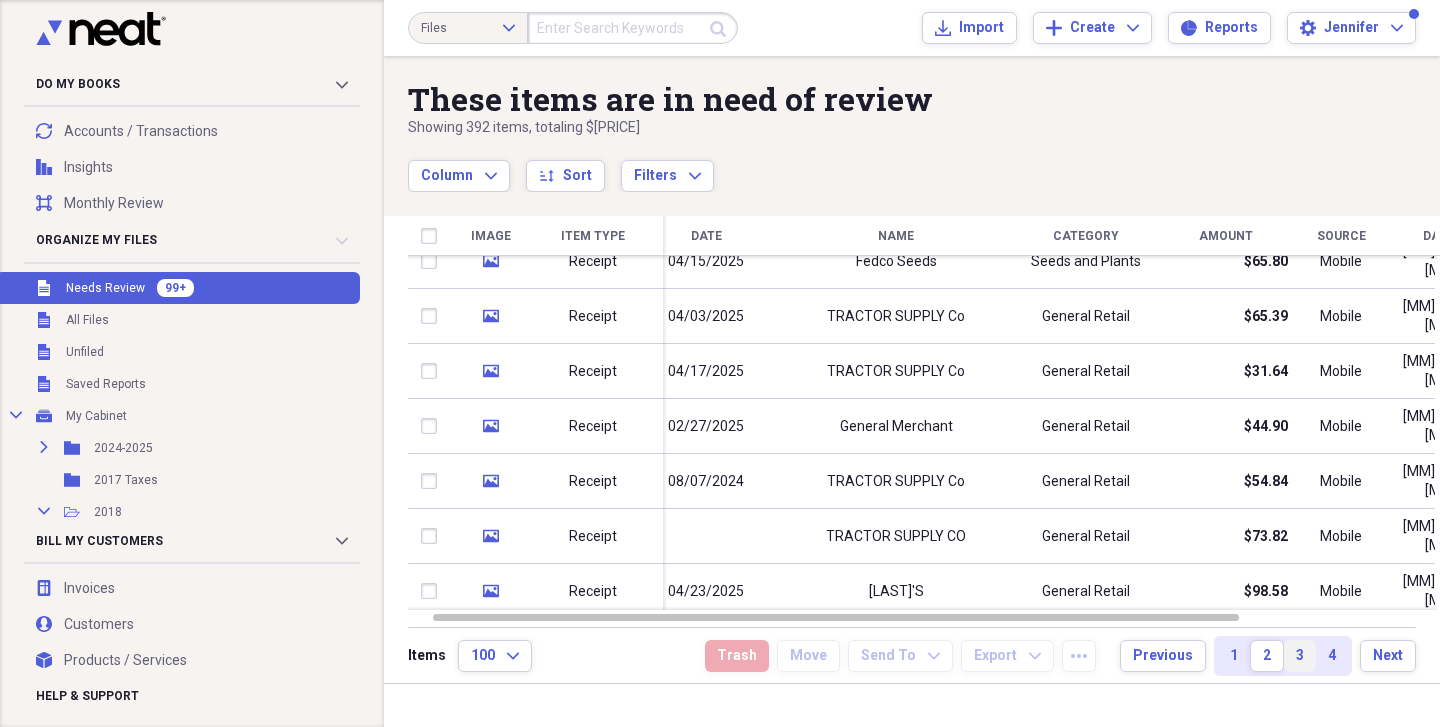 click on "3" at bounding box center (1300, 656) 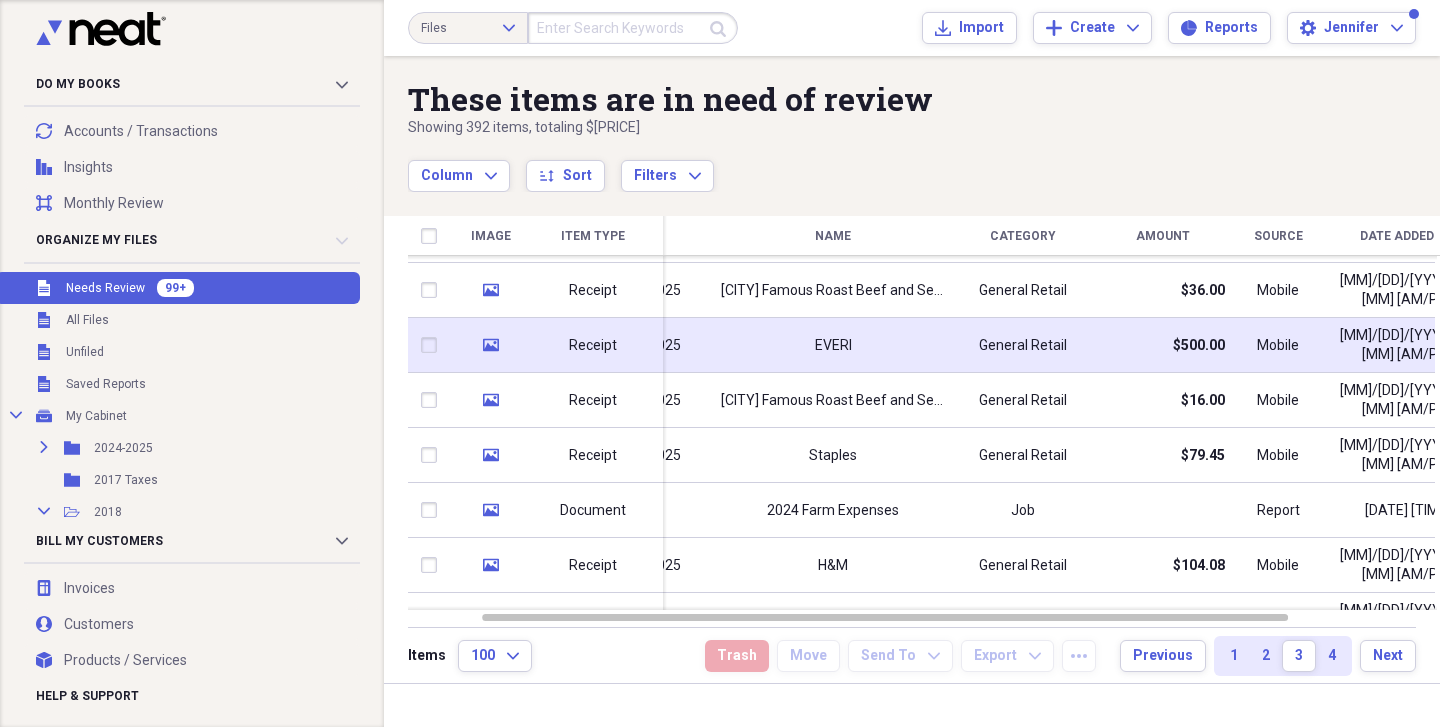 click on "Mobile" at bounding box center [1278, 345] 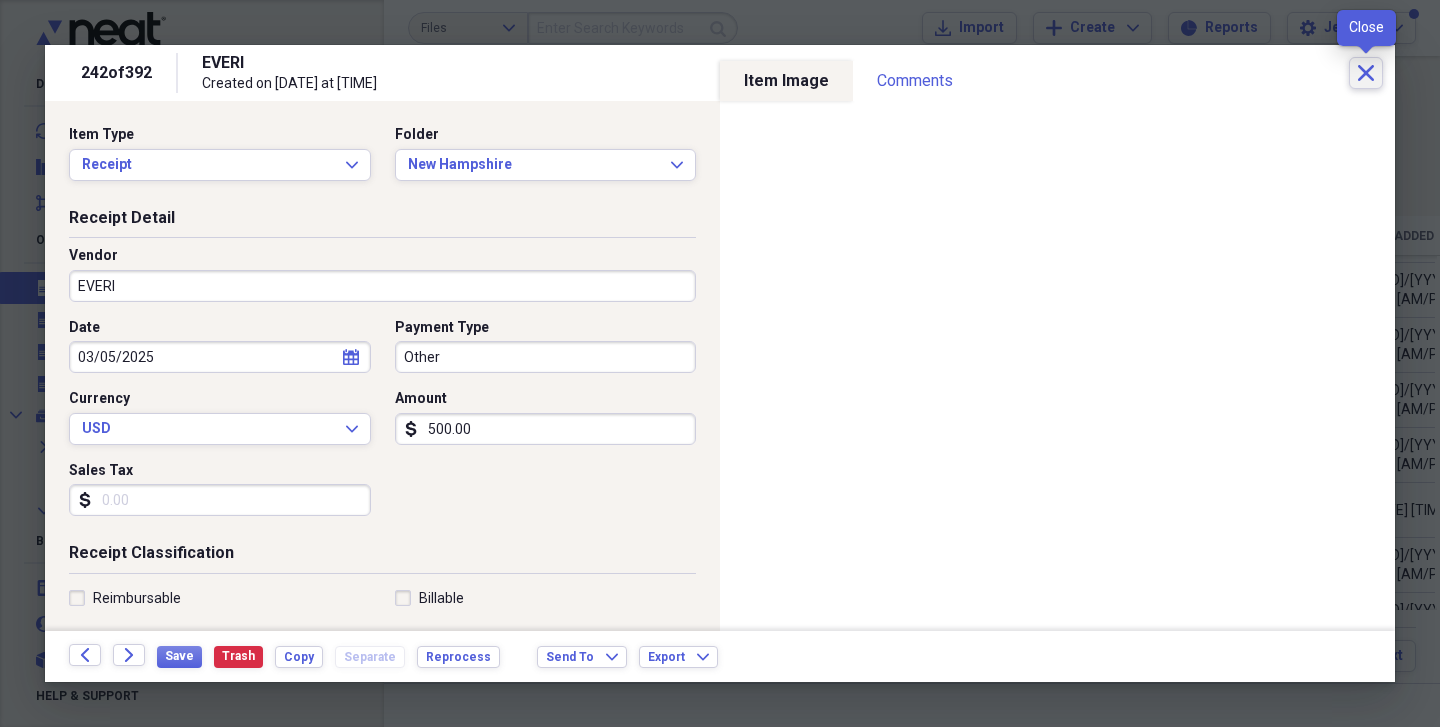 click on "Close" 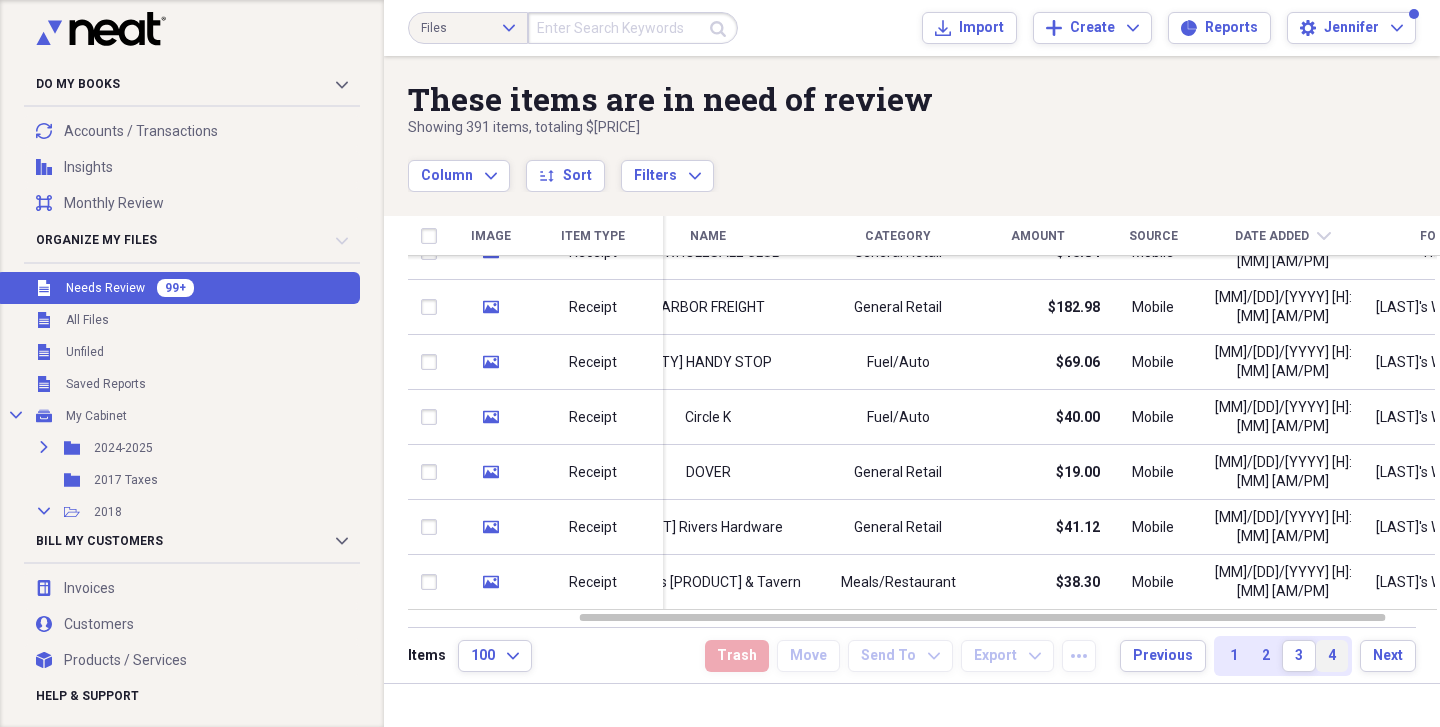 click on "4" at bounding box center [1332, 656] 